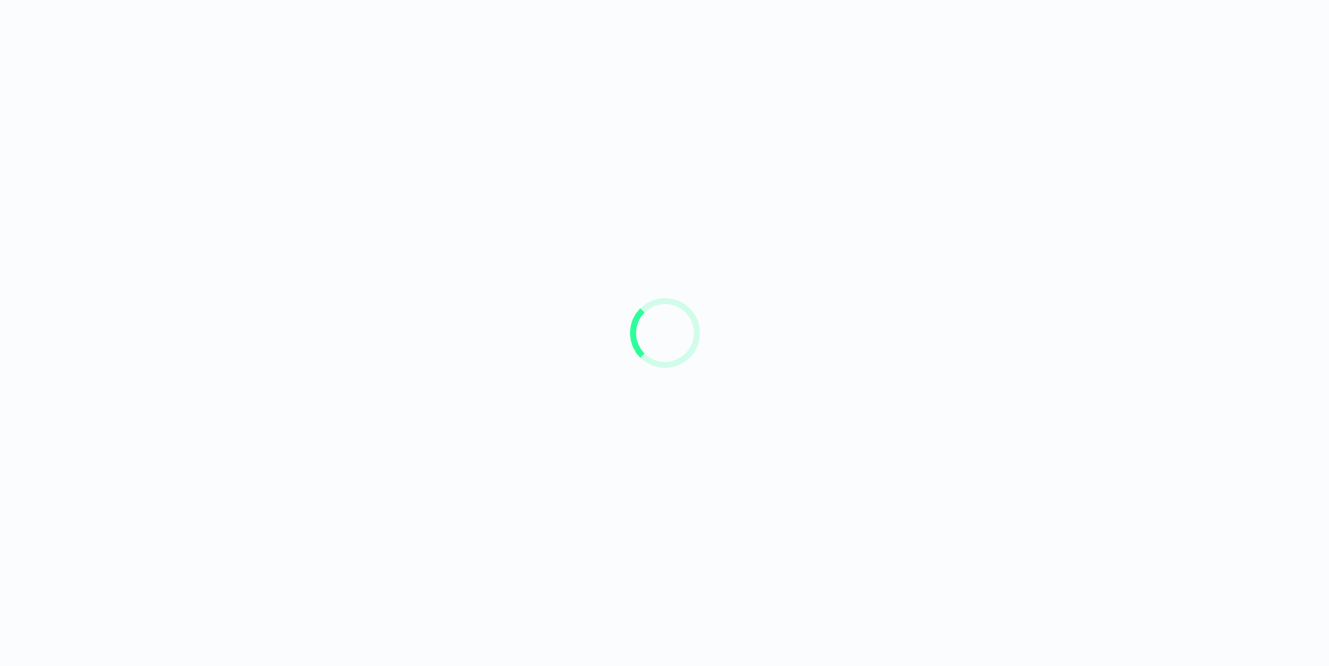 scroll, scrollTop: 0, scrollLeft: 0, axis: both 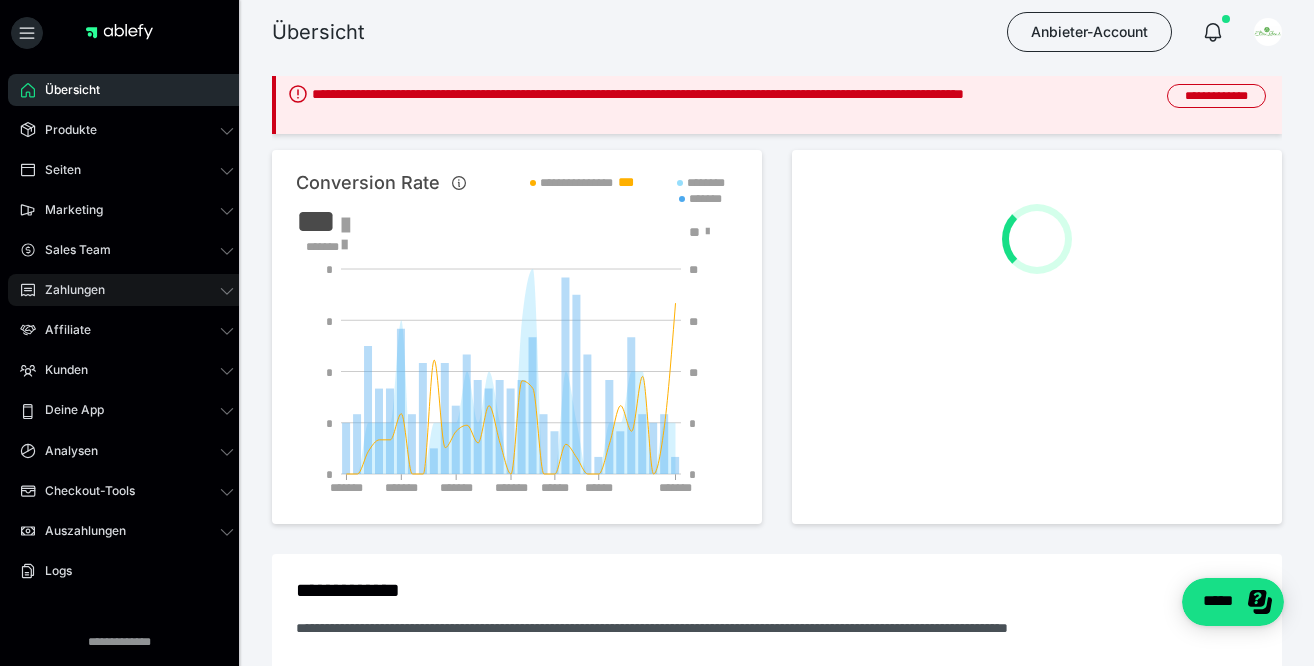 click on "Zahlungen" at bounding box center (68, 290) 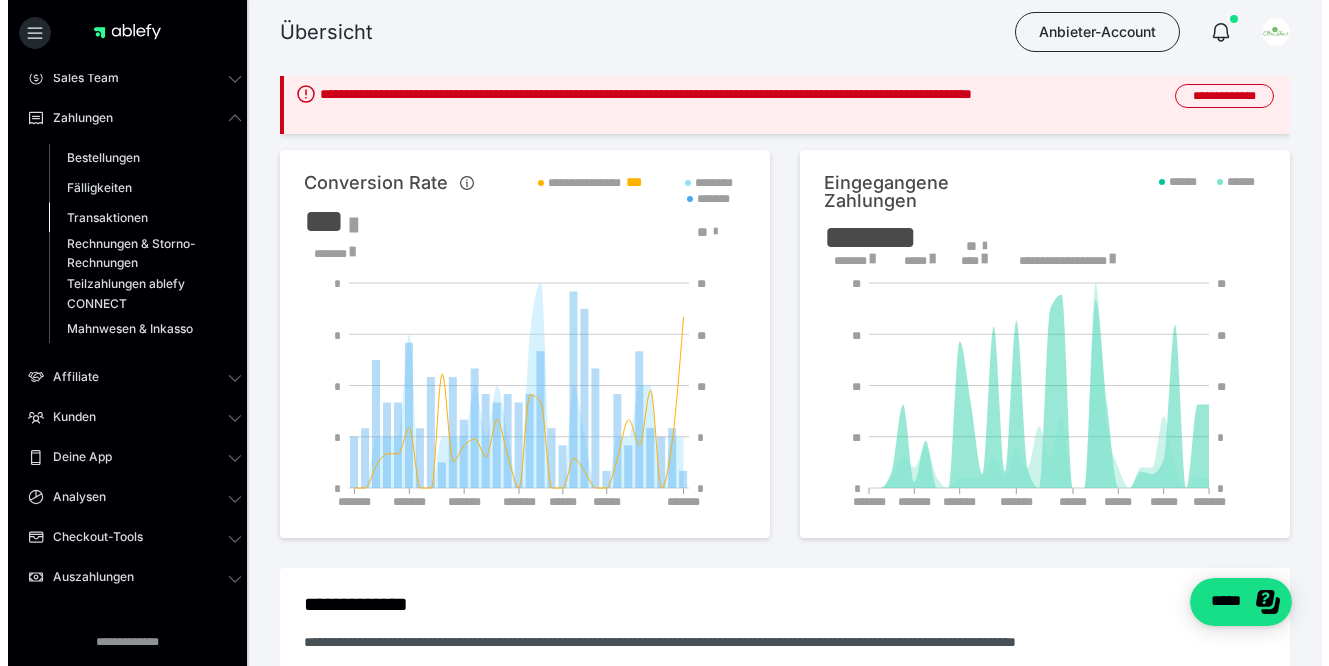 scroll, scrollTop: 292, scrollLeft: 0, axis: vertical 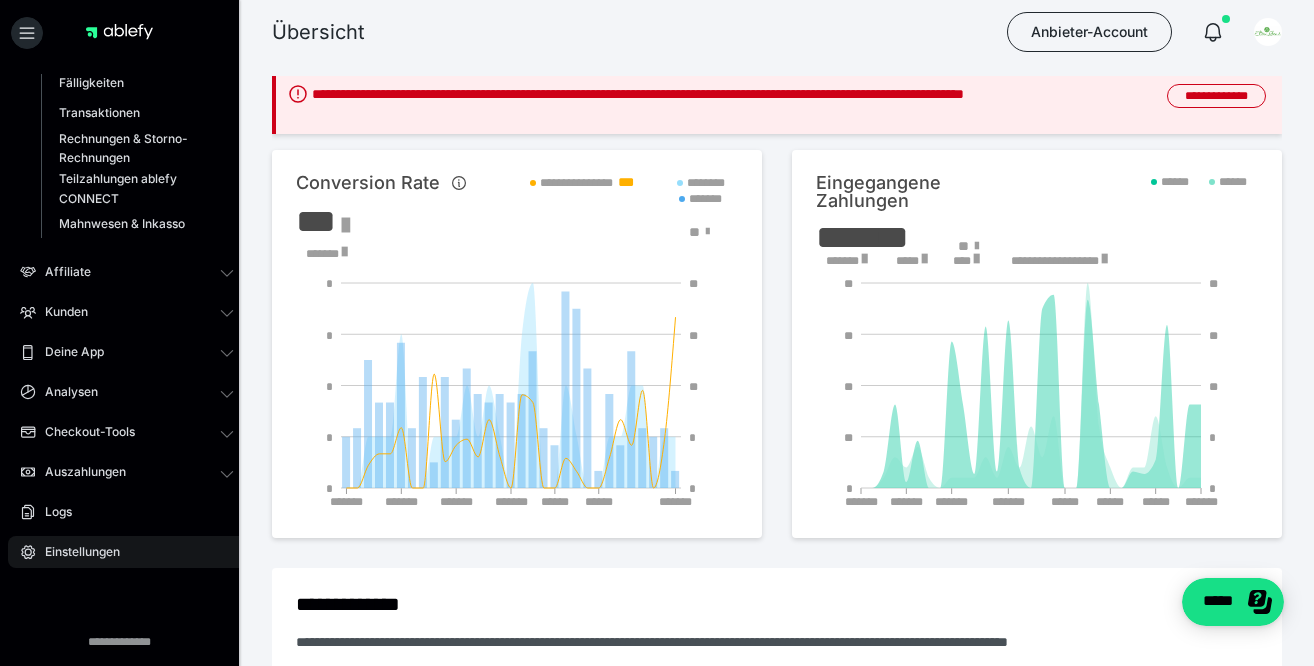 click on "Einstellungen" at bounding box center [75, 552] 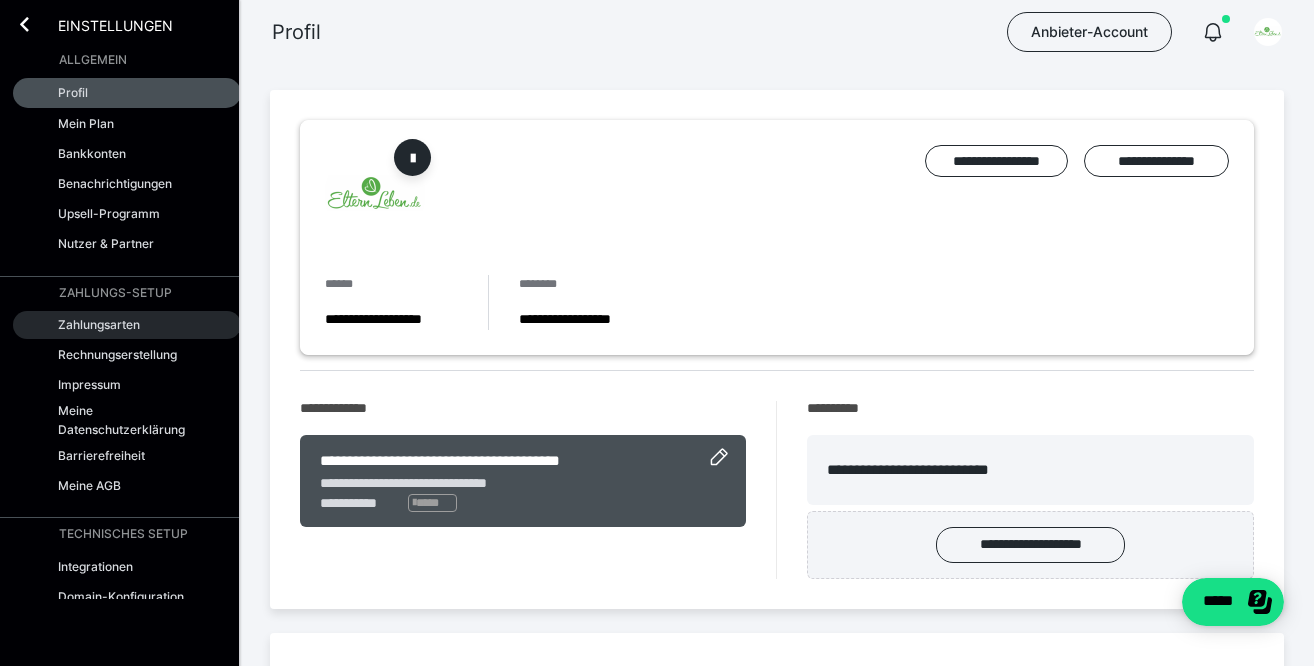 click on "Zahlungsarten" at bounding box center (99, 324) 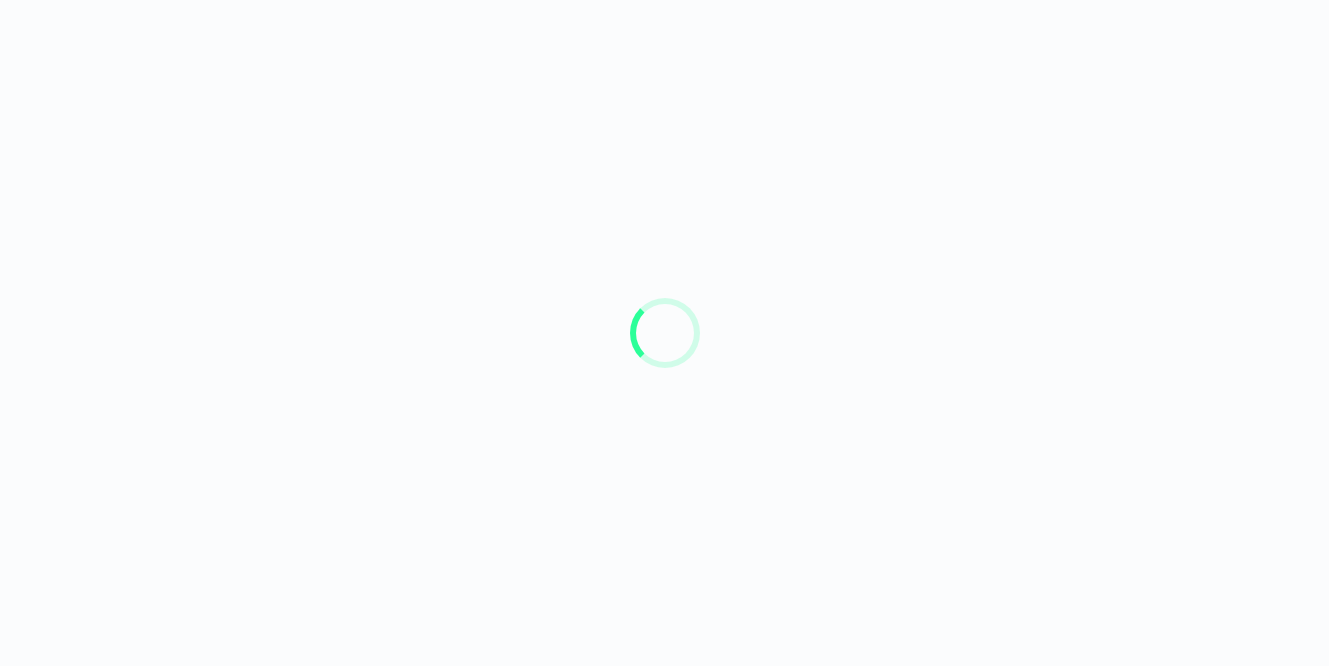 scroll, scrollTop: 0, scrollLeft: 0, axis: both 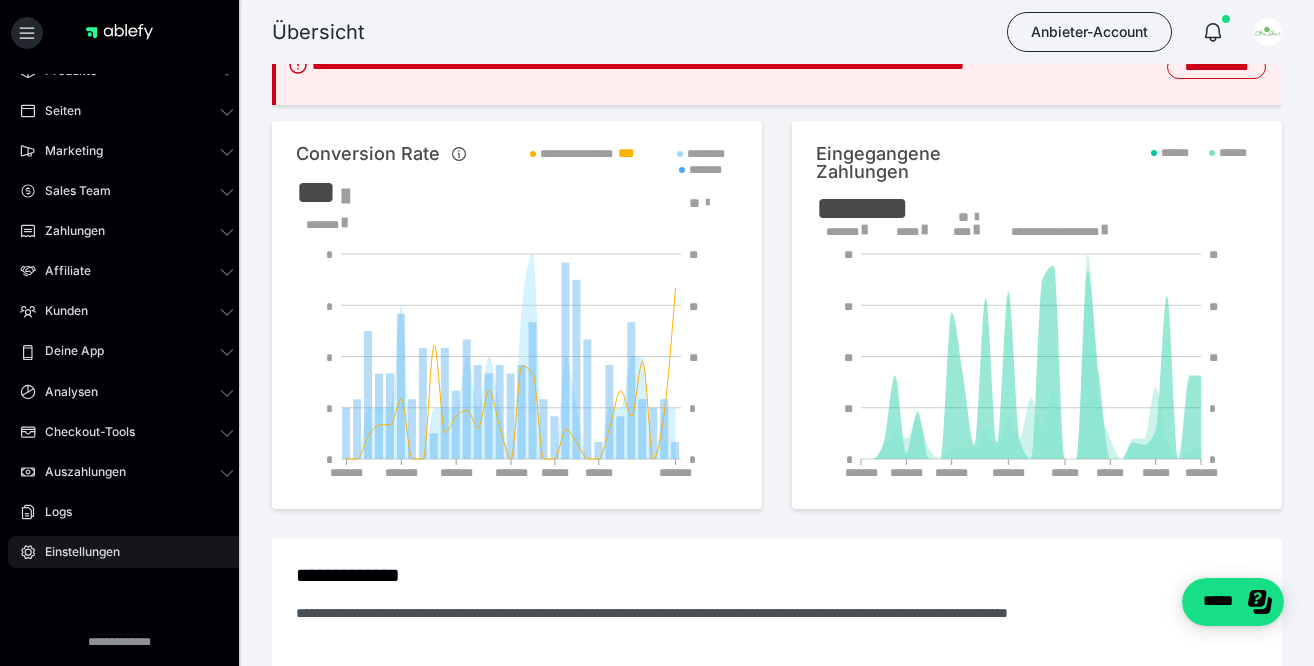 click on "Einstellungen" at bounding box center [75, 552] 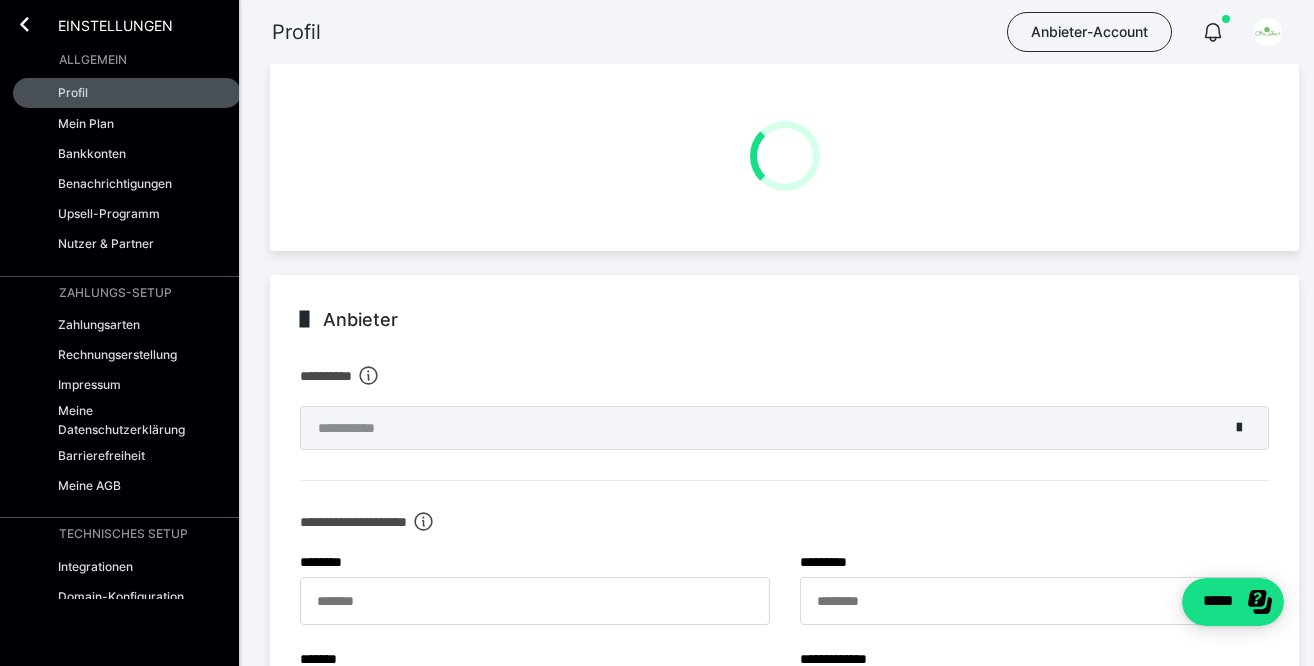 scroll, scrollTop: 0, scrollLeft: 0, axis: both 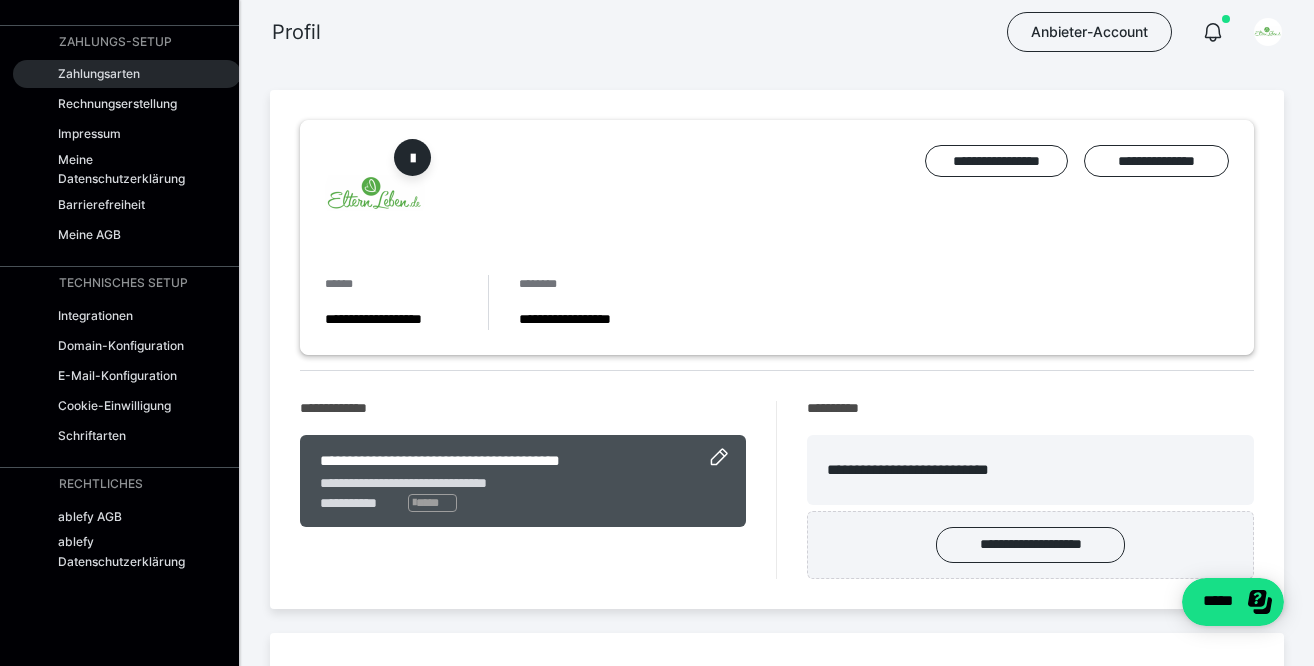 click on "Zahlungsarten" at bounding box center [127, 74] 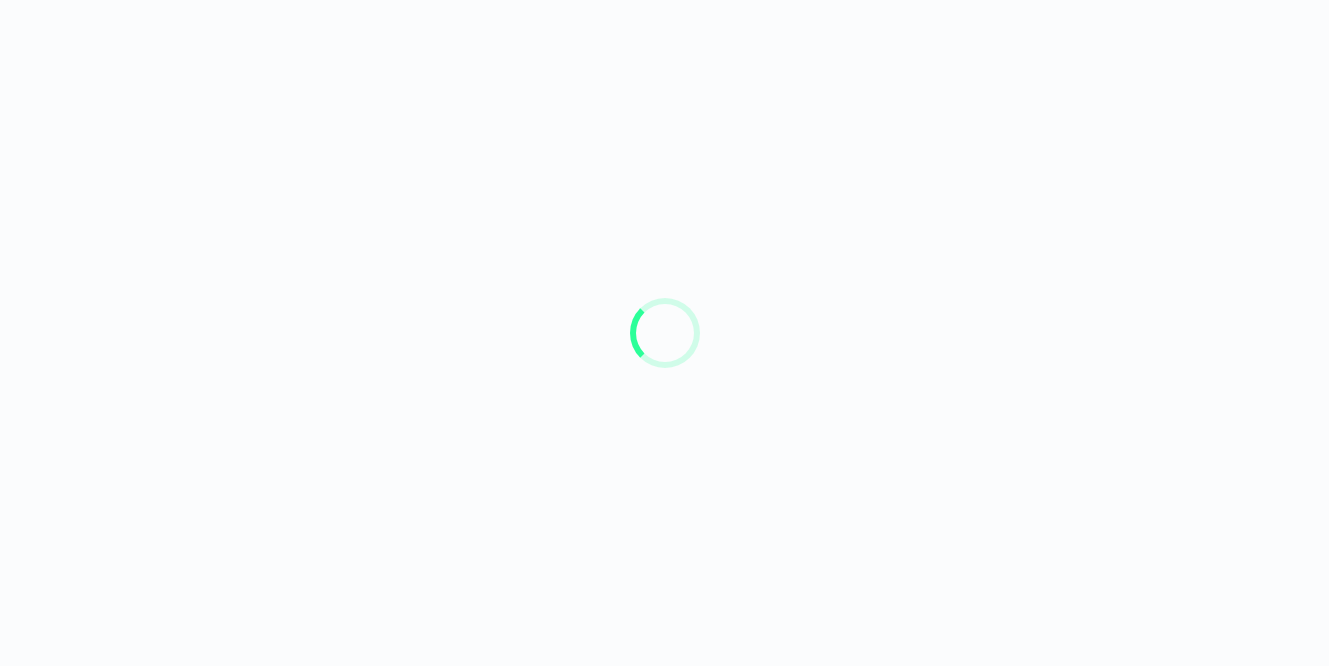 scroll, scrollTop: 0, scrollLeft: 0, axis: both 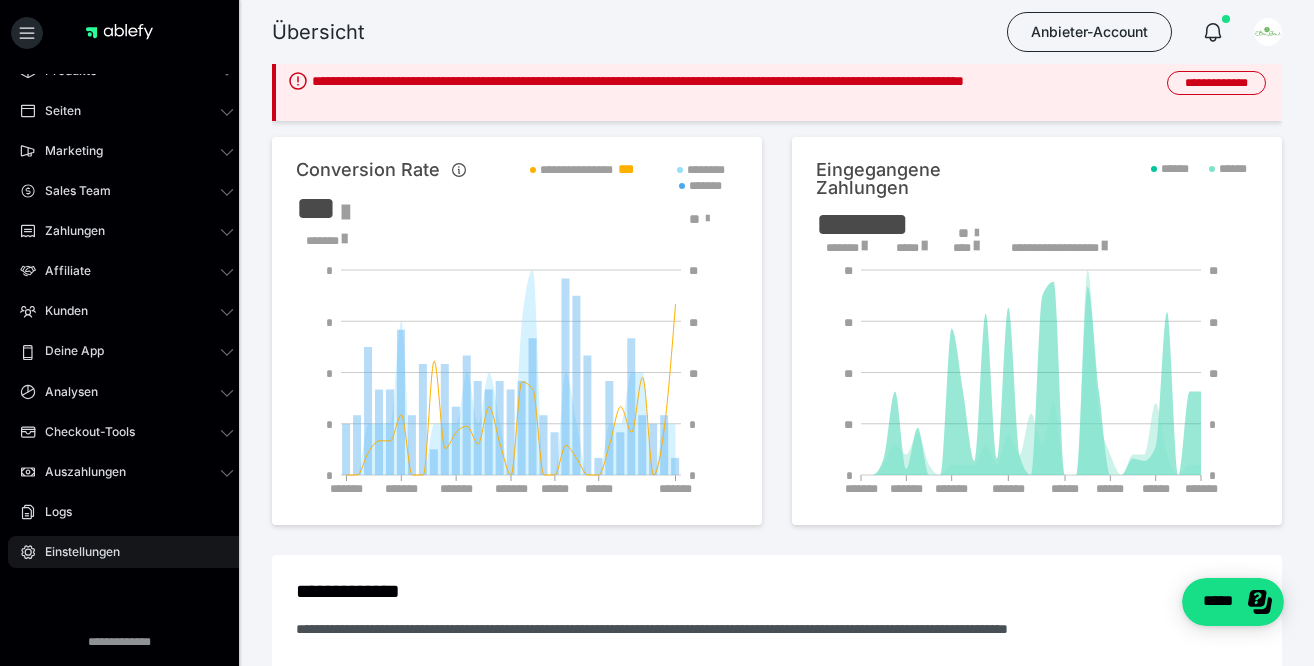 click on "Einstellungen" at bounding box center (75, 552) 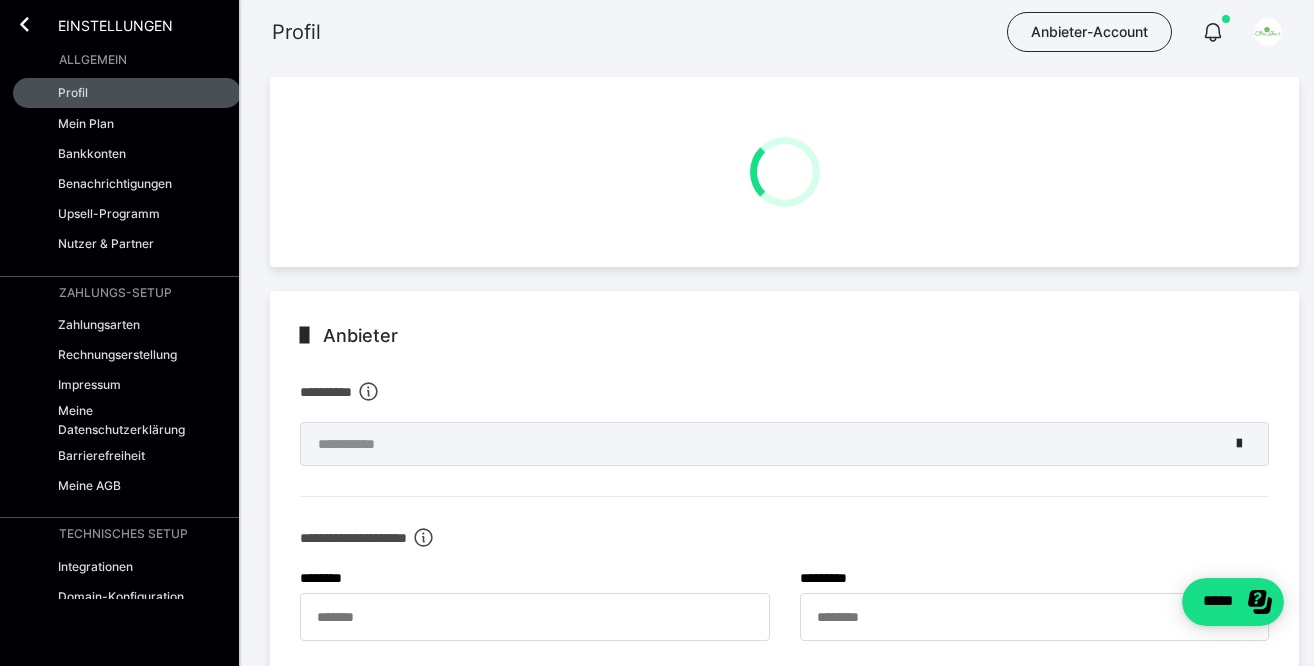 scroll, scrollTop: 0, scrollLeft: 0, axis: both 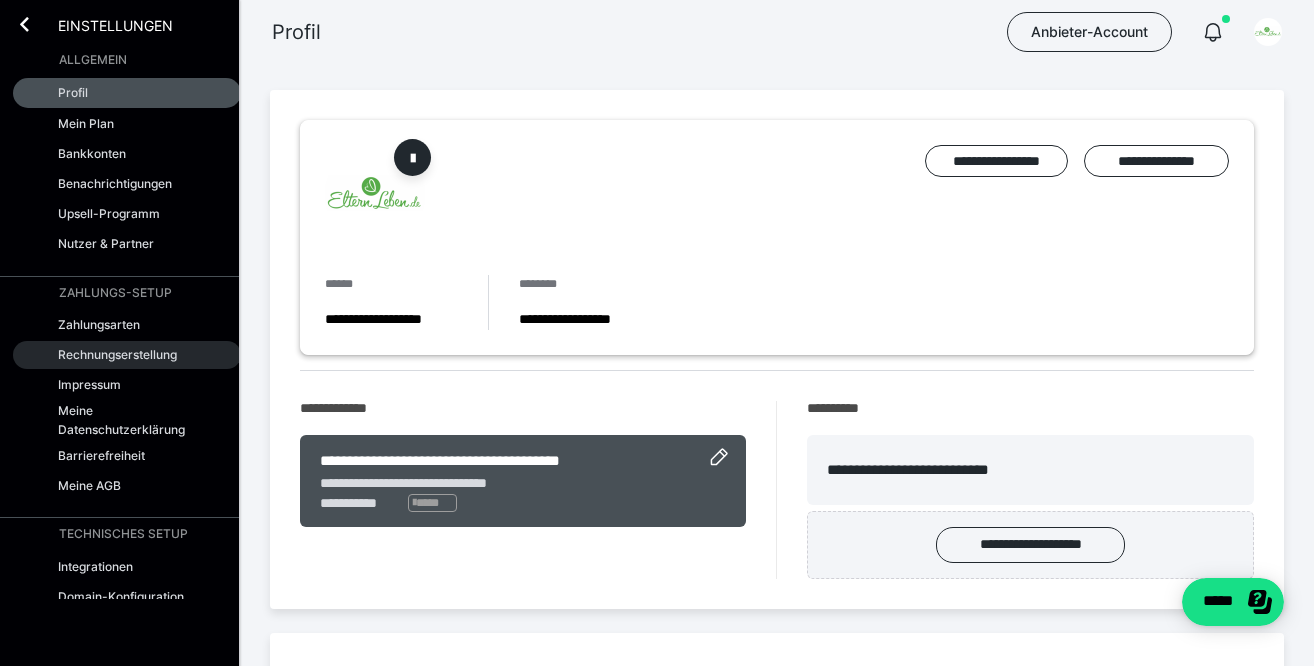 click on "Rechnungserstellung" at bounding box center (117, 354) 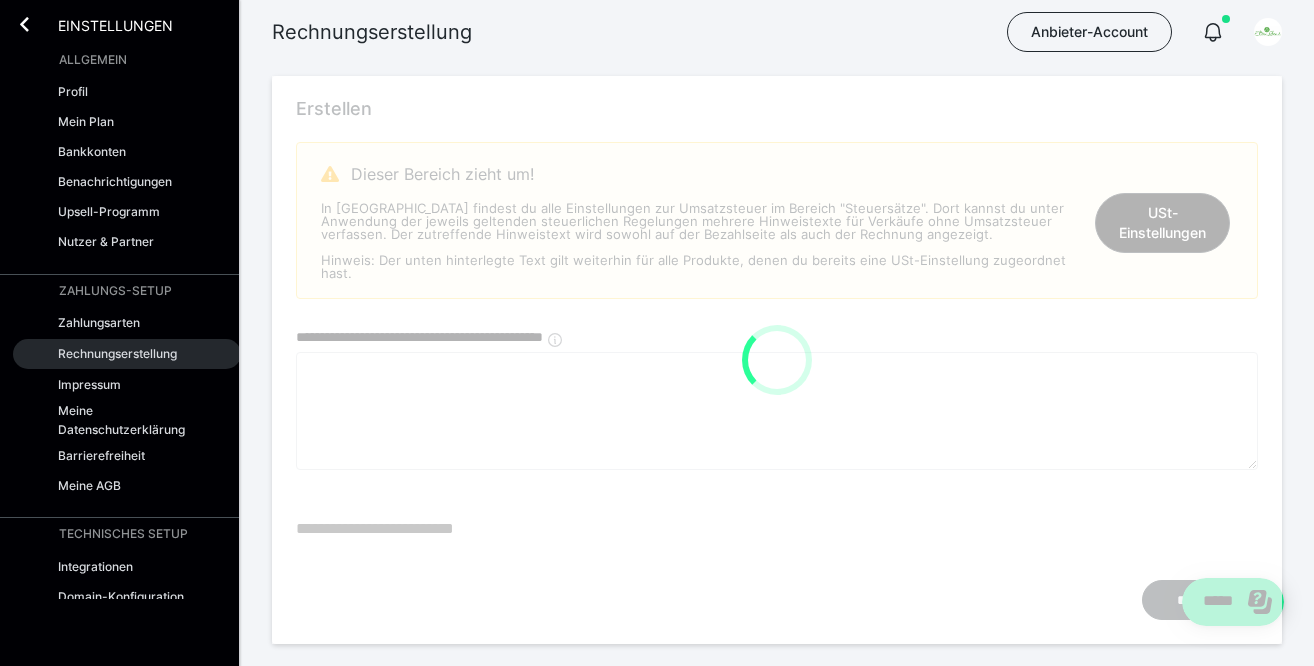 type on "**********" 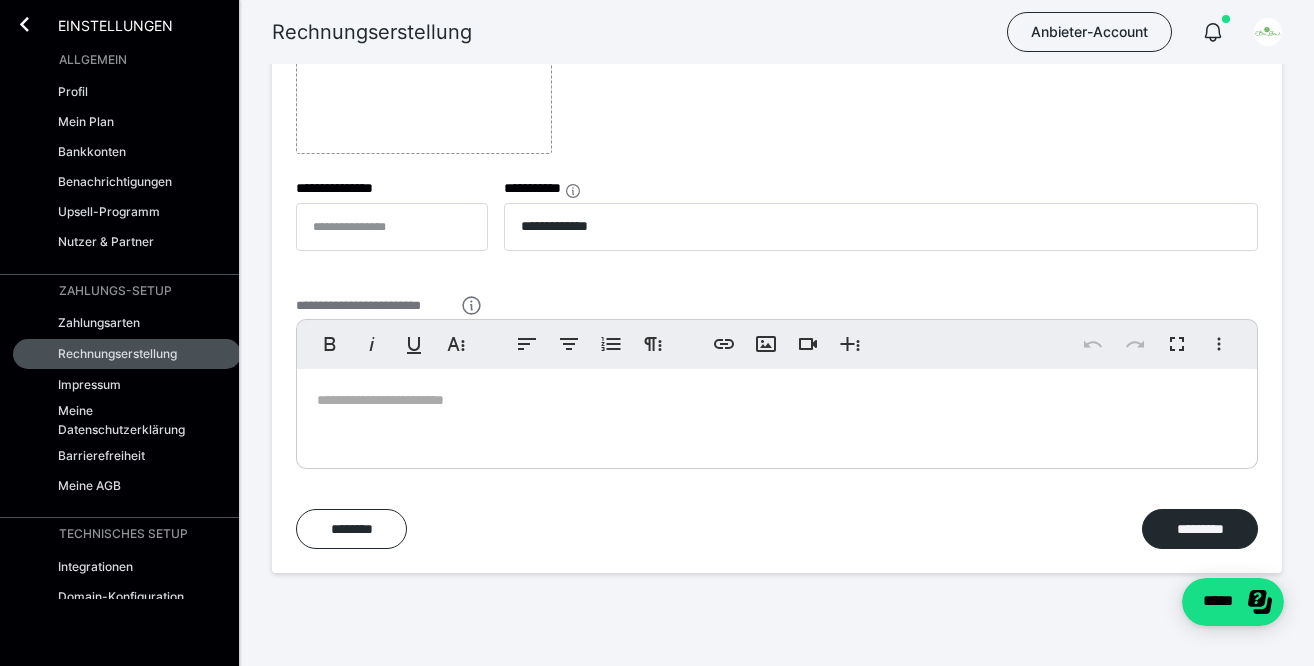 scroll, scrollTop: 943, scrollLeft: 0, axis: vertical 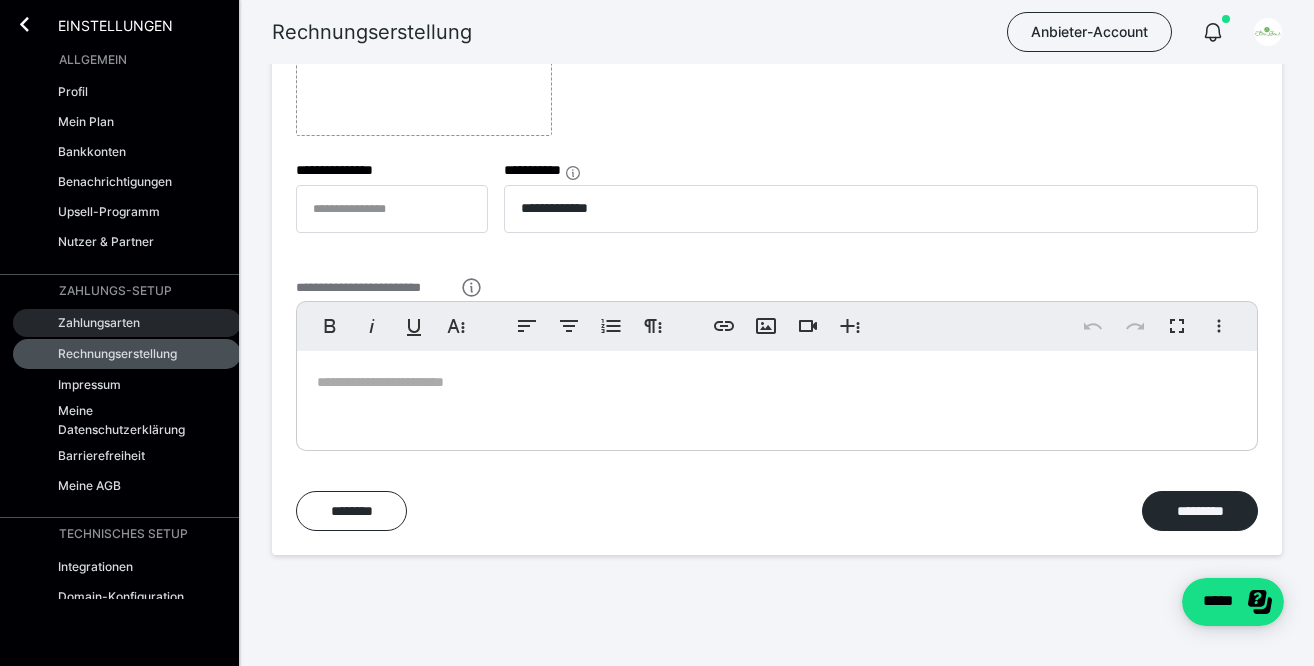 click on "Zahlungsarten" at bounding box center (99, 322) 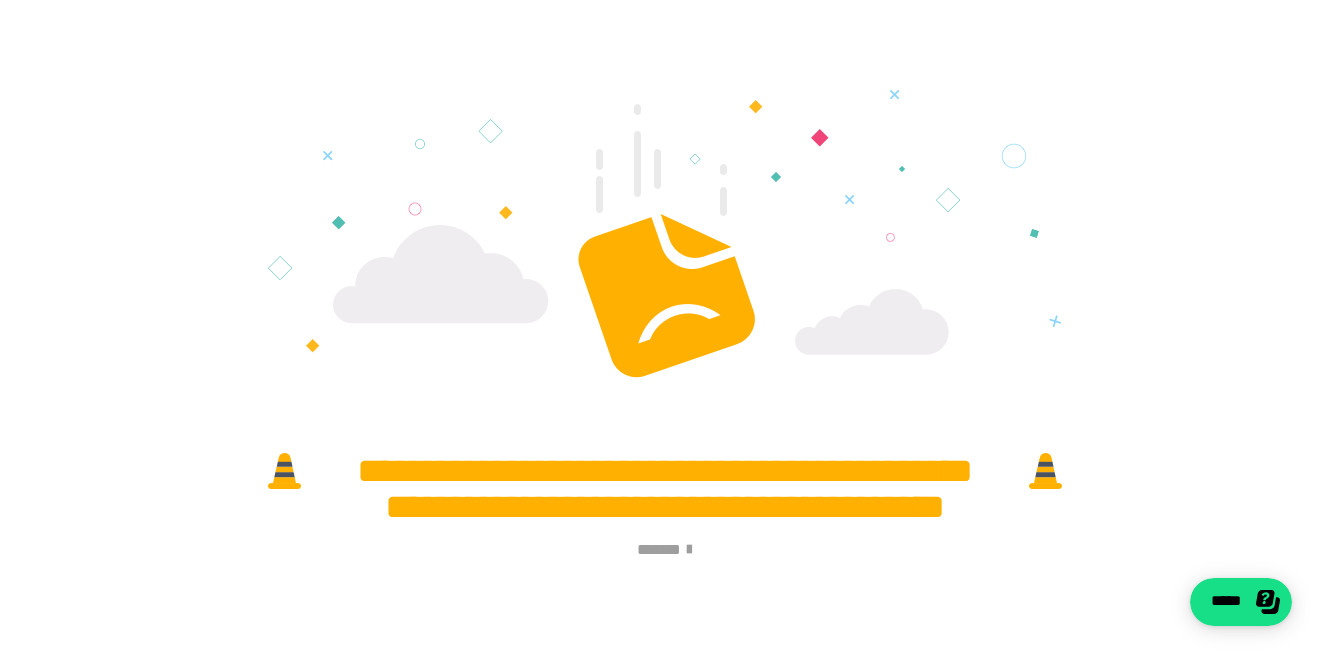scroll, scrollTop: 0, scrollLeft: 0, axis: both 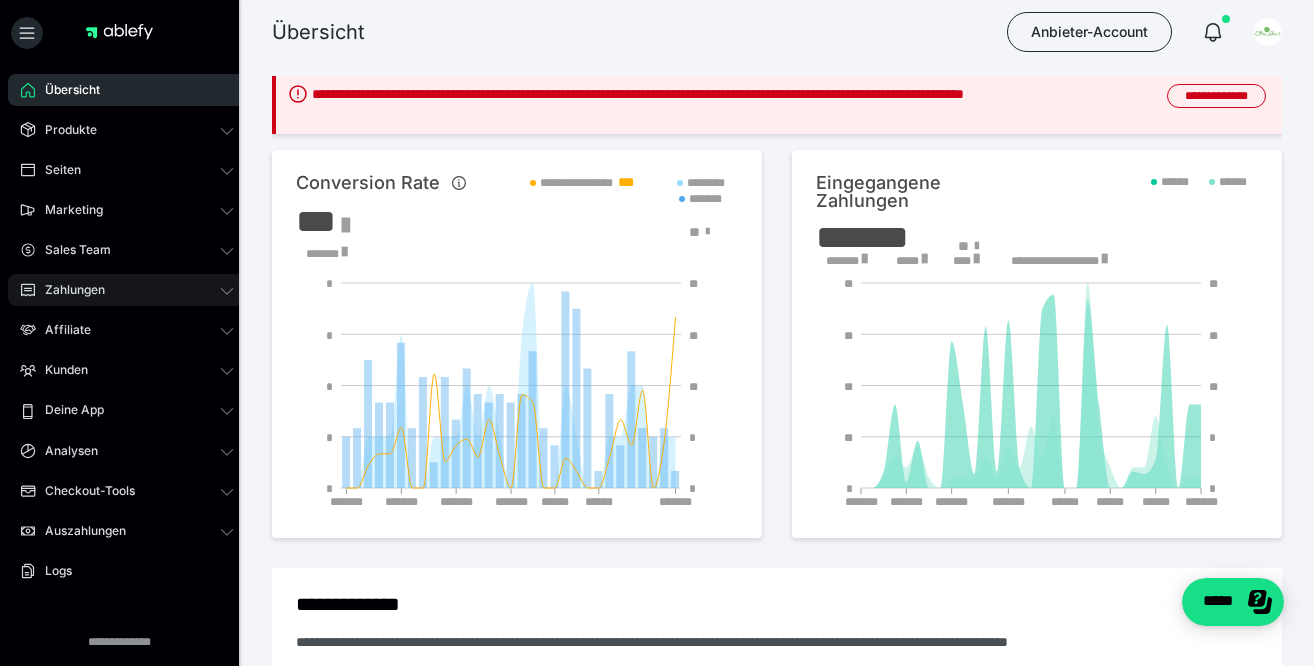click on "Zahlungen" at bounding box center (127, 290) 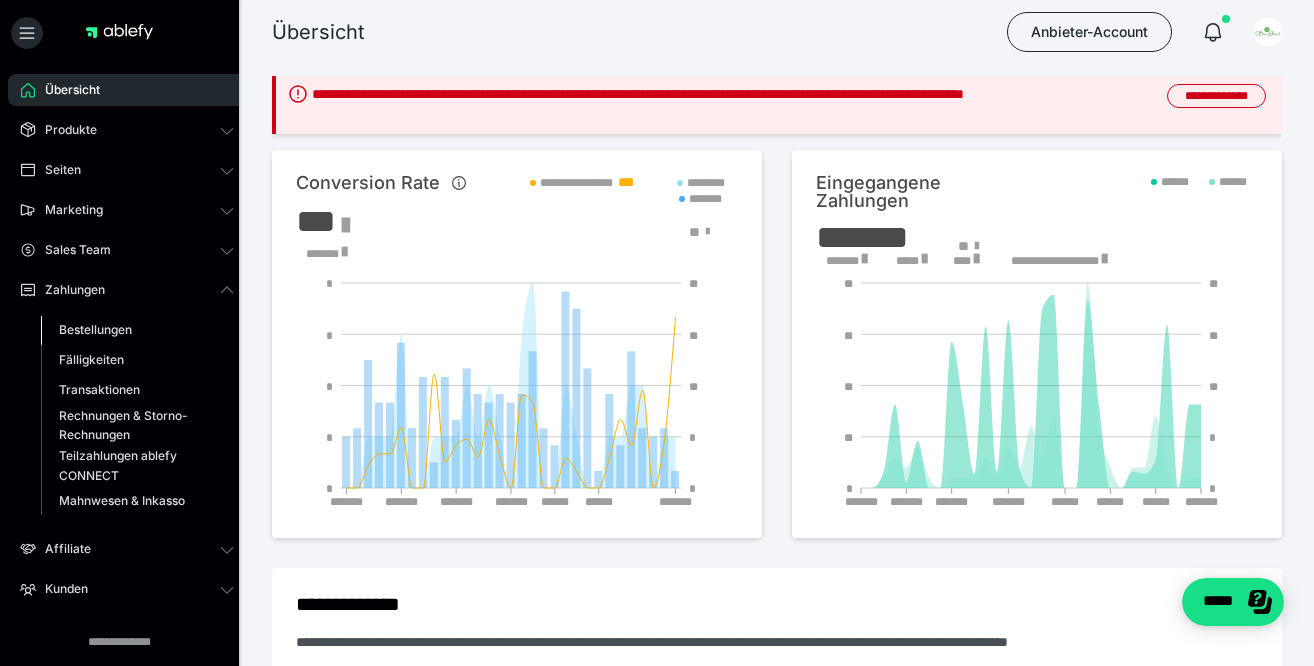 click on "Bestellungen" at bounding box center [95, 329] 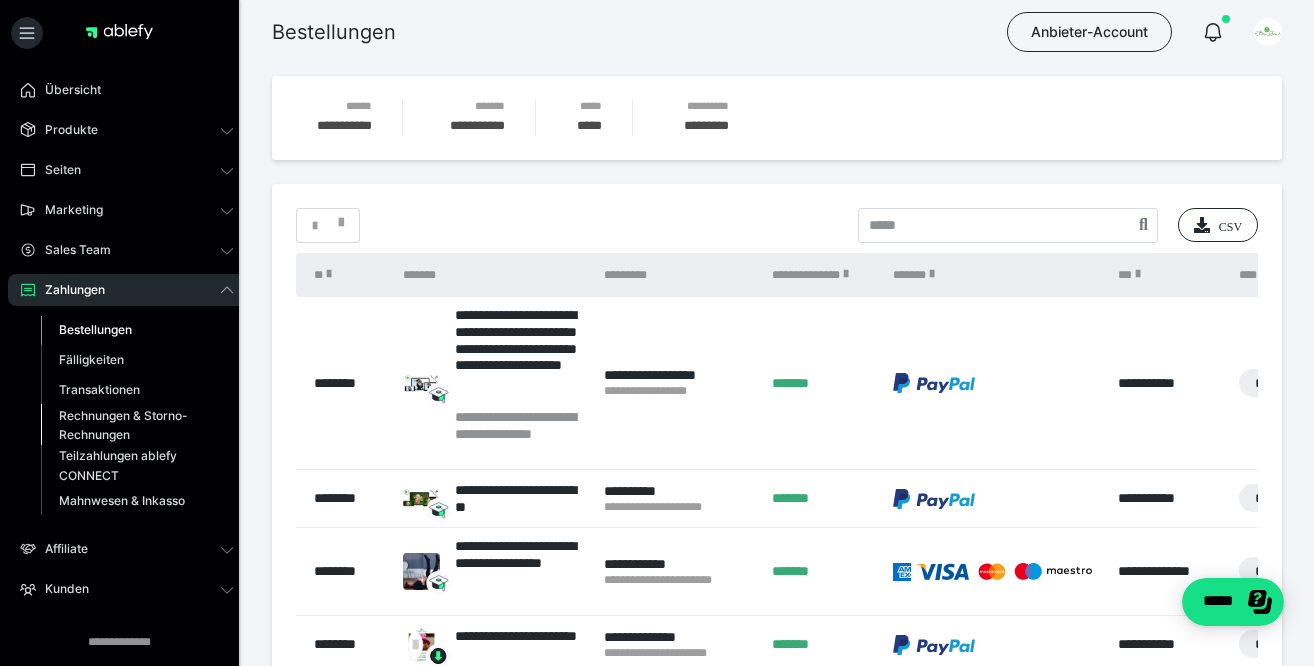 click on "Rechnungen & Storno-Rechnungen" at bounding box center (126, 425) 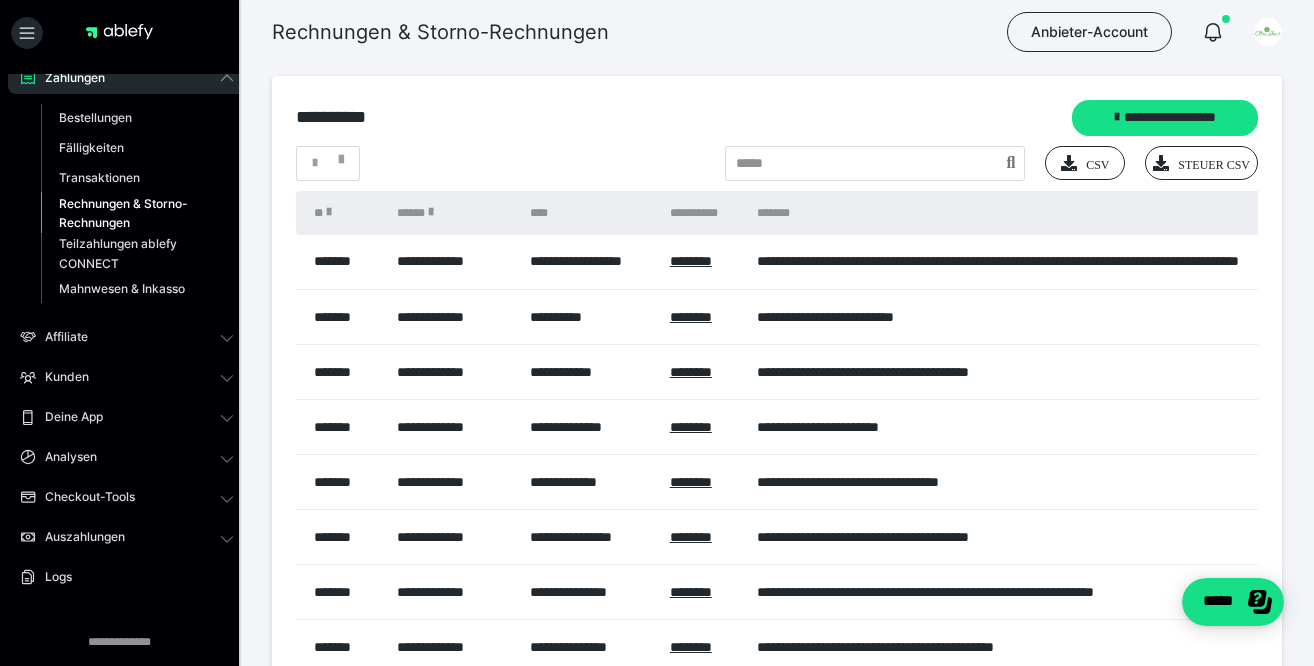 scroll, scrollTop: 292, scrollLeft: 0, axis: vertical 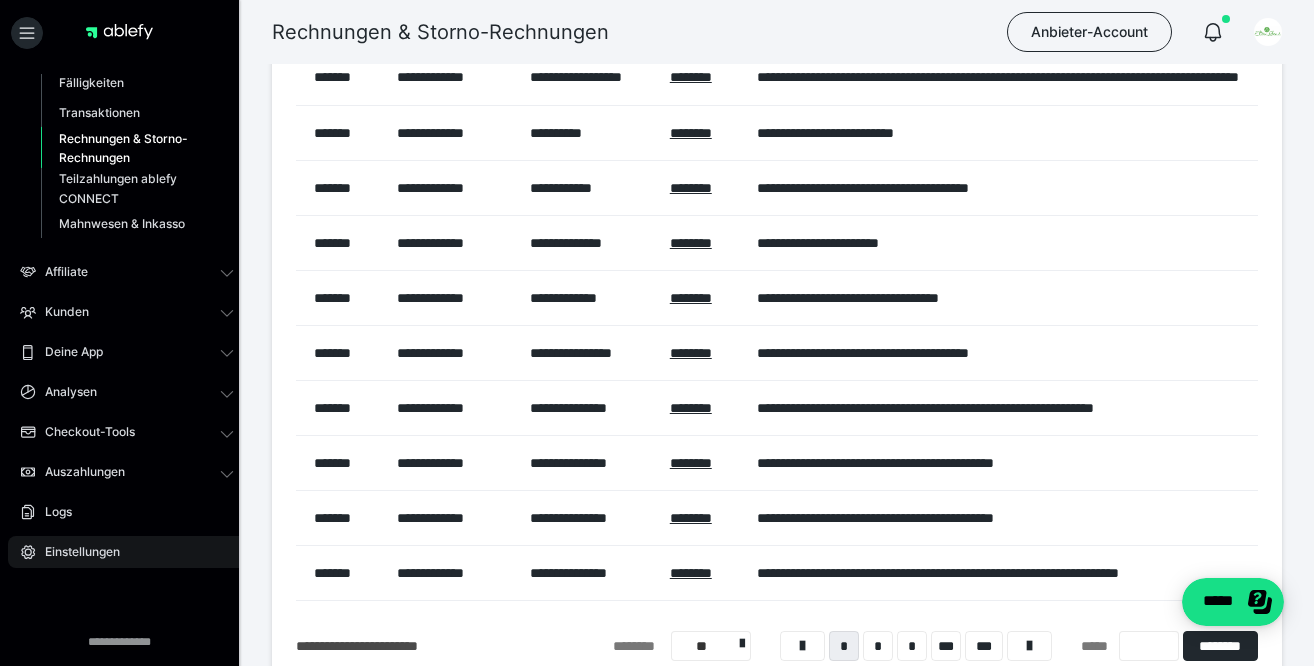 click on "Einstellungen" at bounding box center [75, 552] 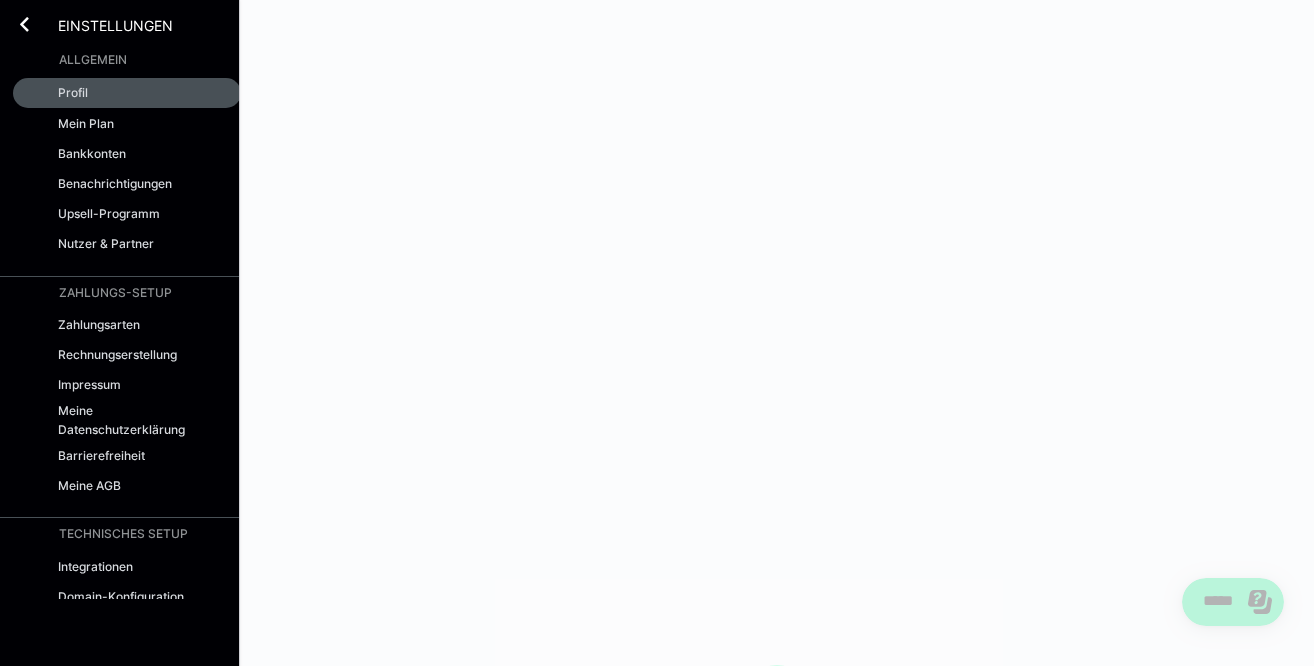 scroll, scrollTop: 0, scrollLeft: 0, axis: both 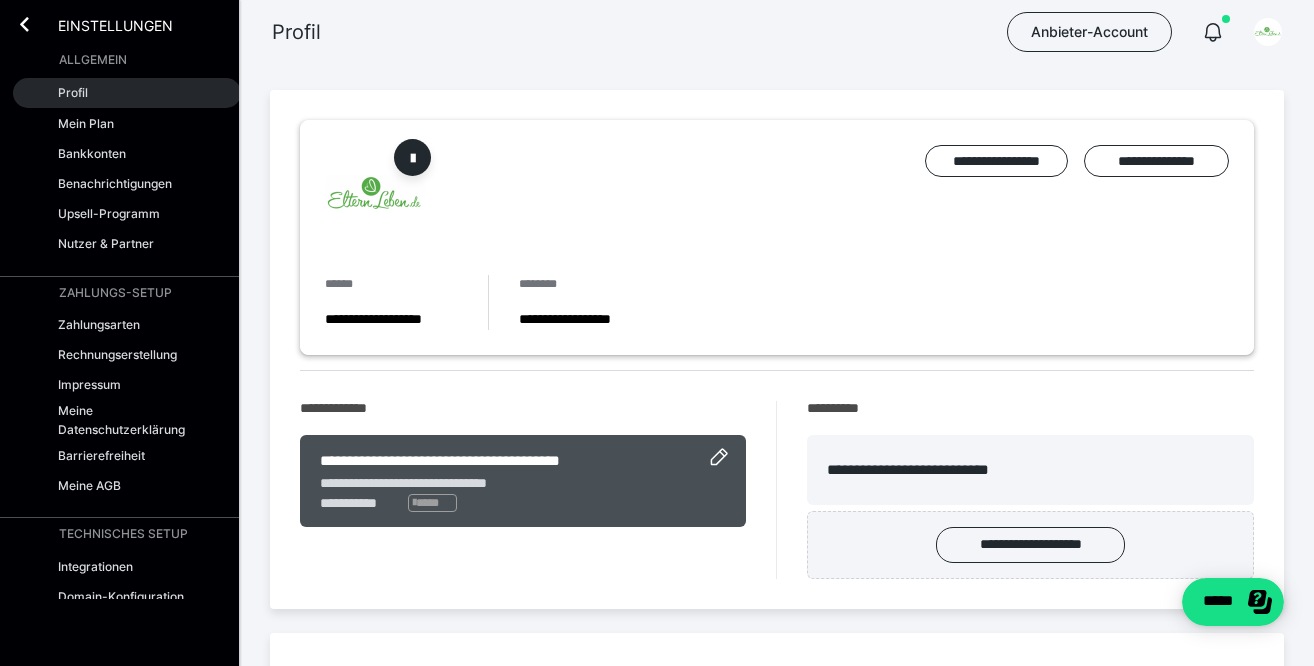 click on "Profil" at bounding box center (73, 92) 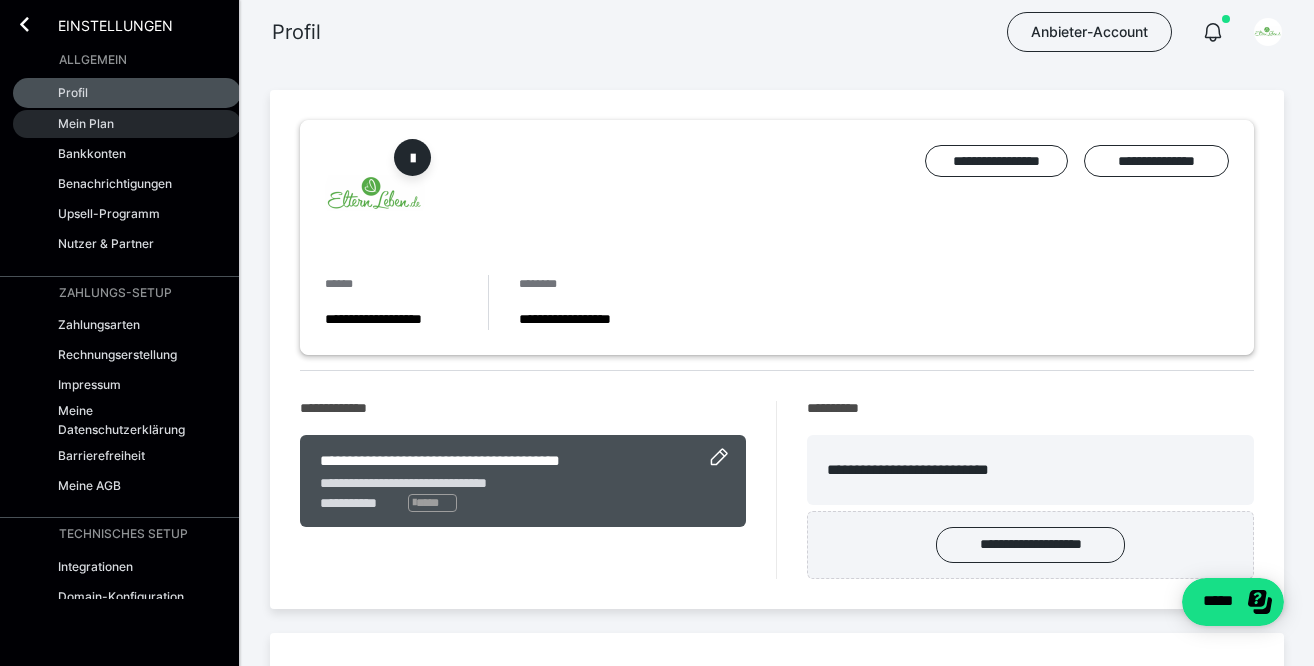 click on "Mein Plan" at bounding box center [86, 123] 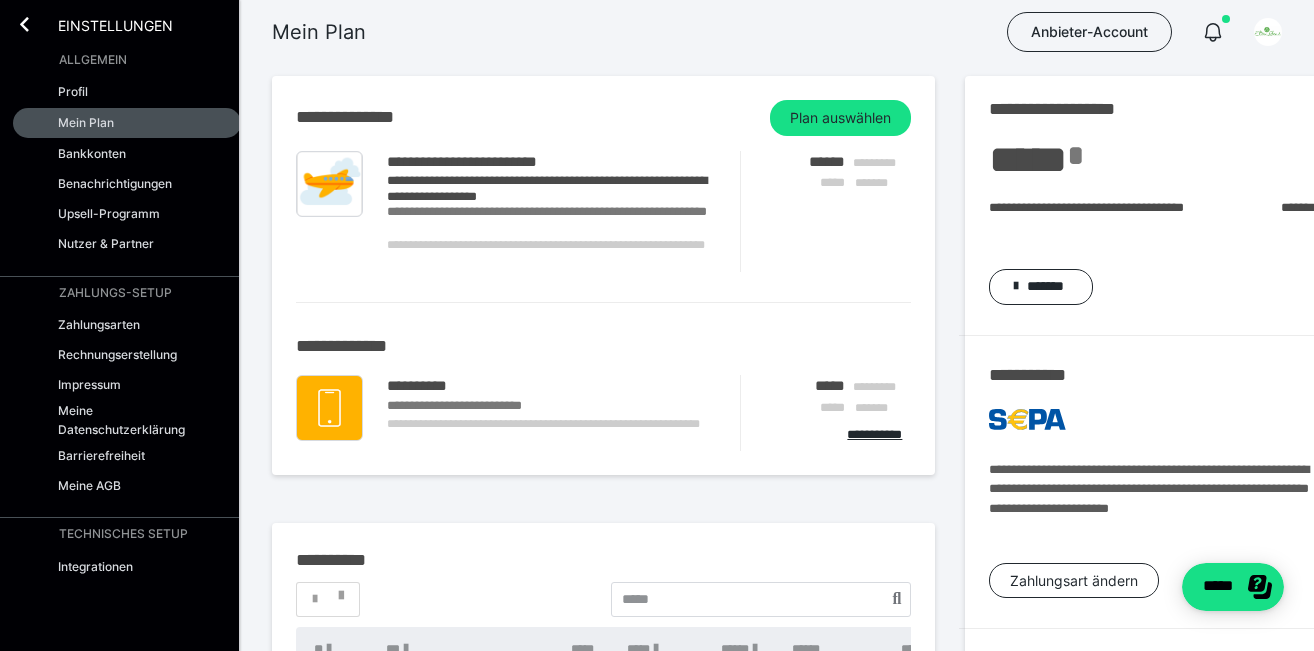 scroll, scrollTop: 0, scrollLeft: 56, axis: horizontal 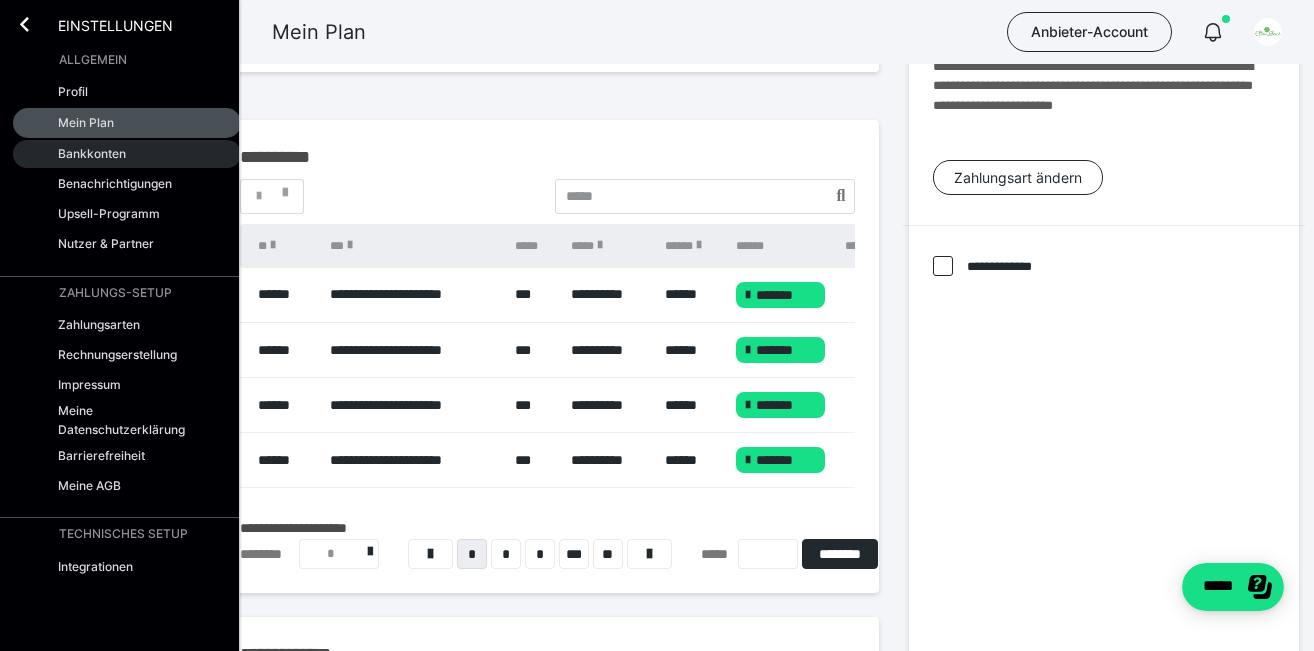click on "Bankkonten" at bounding box center [92, 153] 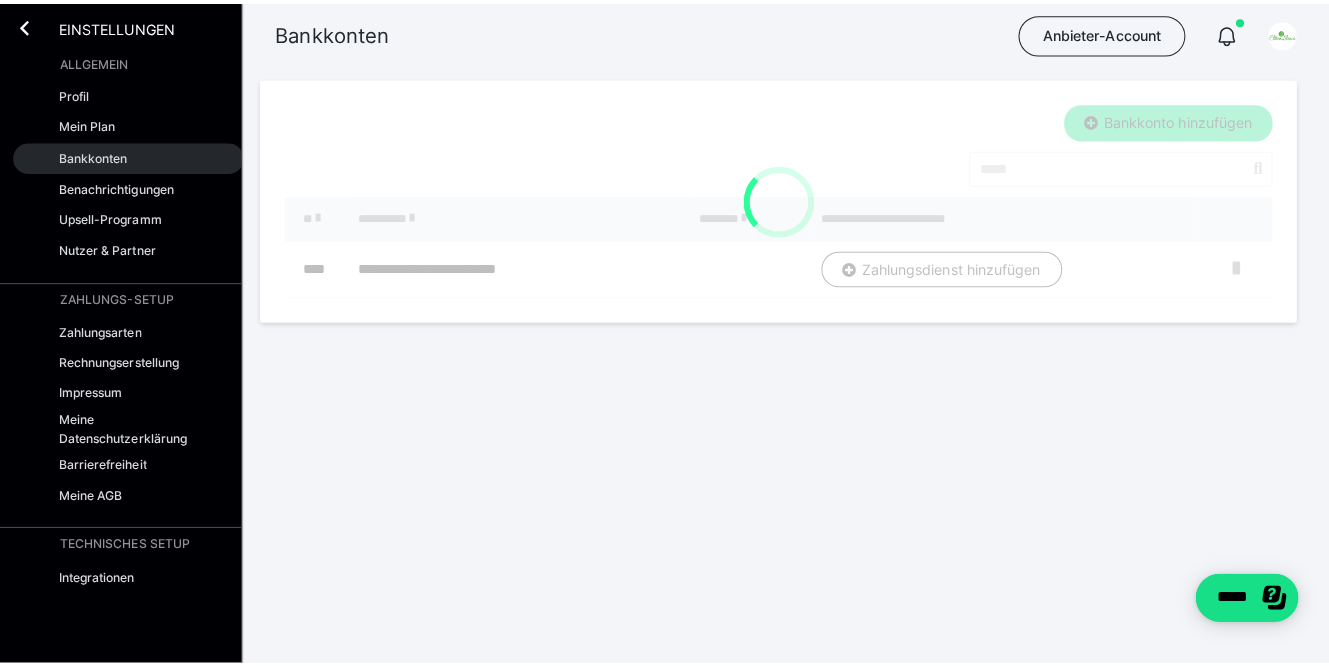 scroll, scrollTop: 0, scrollLeft: 0, axis: both 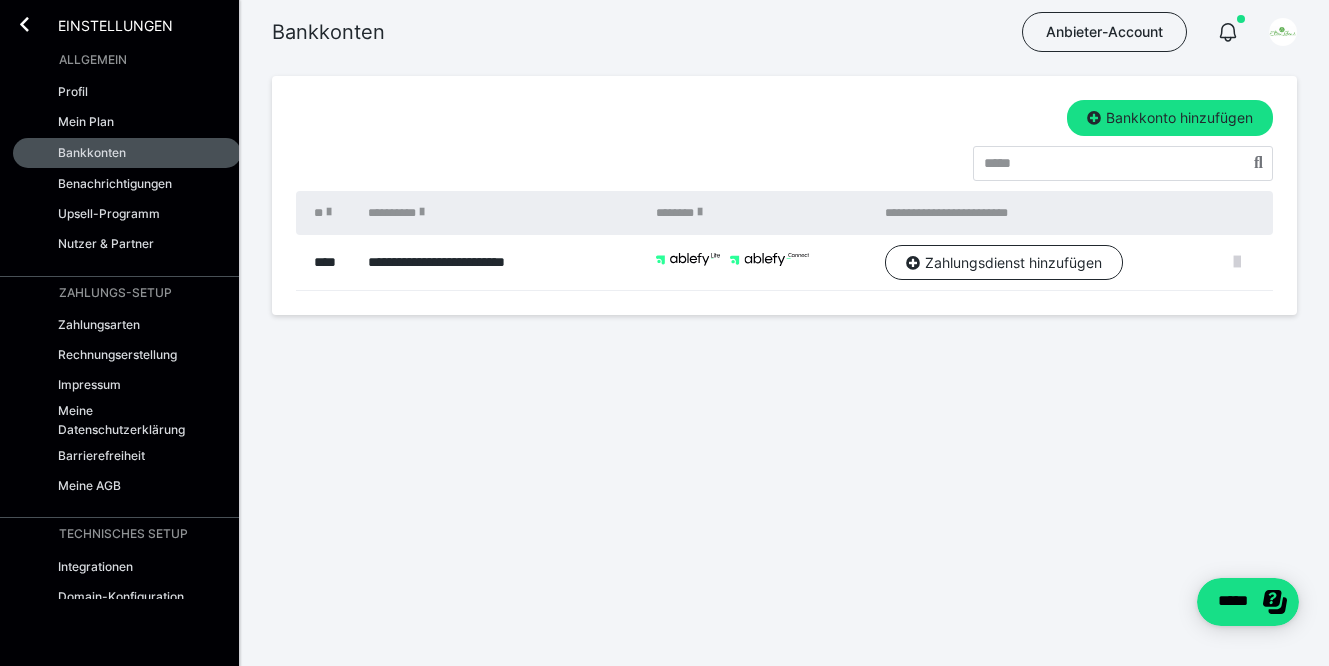 click at bounding box center [1237, 262] 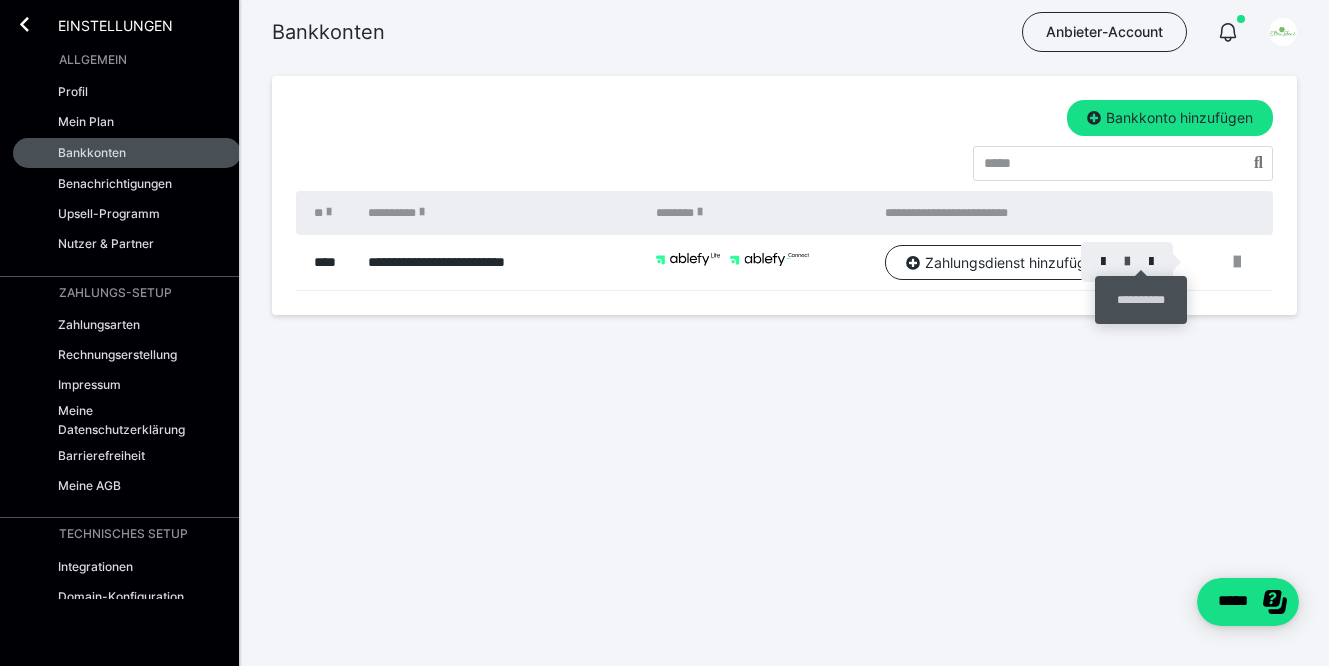 click at bounding box center [1127, 262] 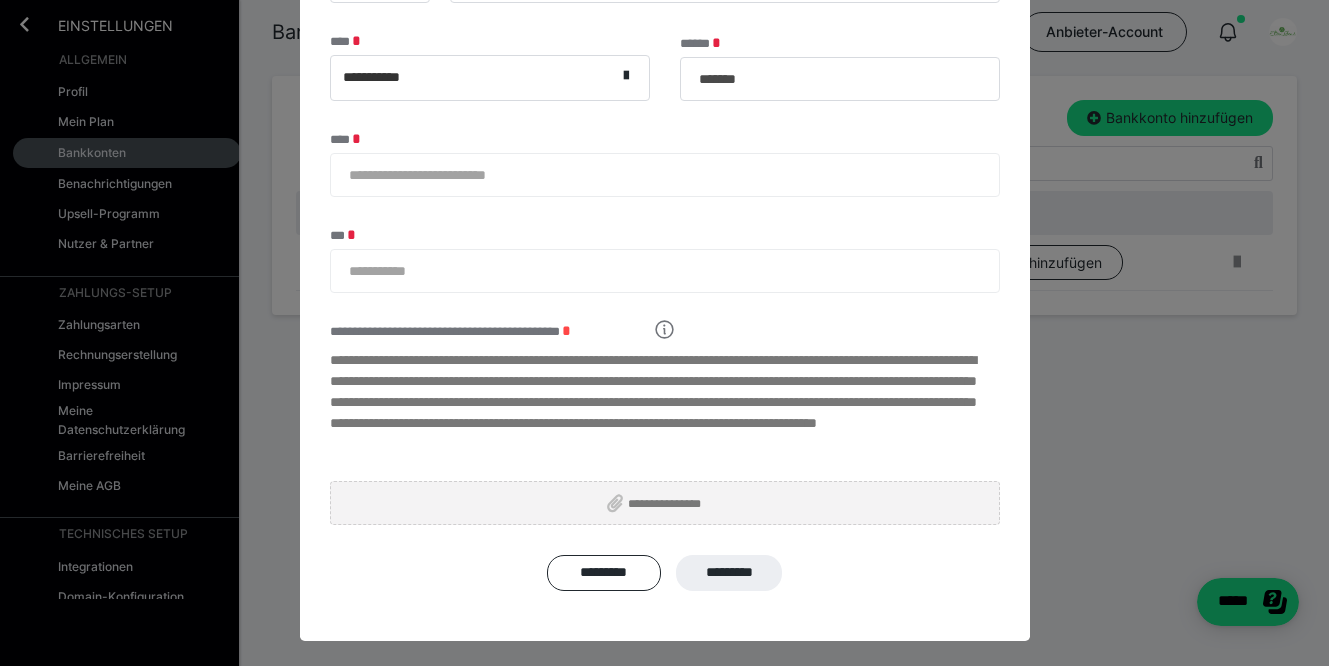 scroll, scrollTop: 372, scrollLeft: 0, axis: vertical 